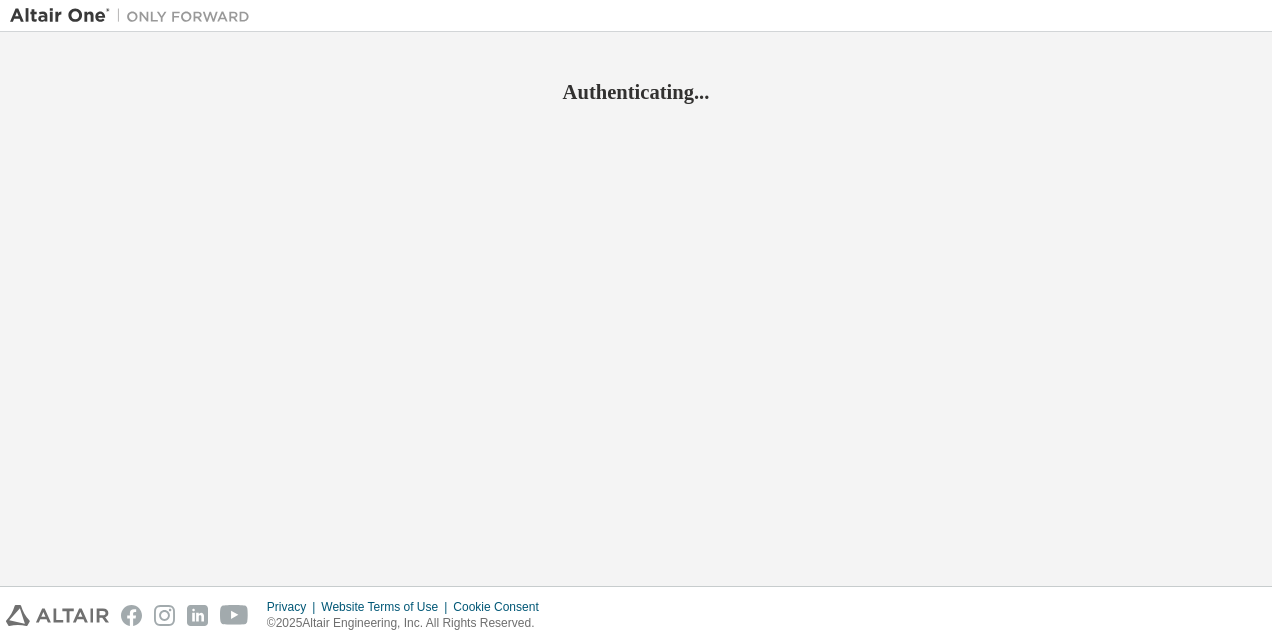 scroll, scrollTop: 0, scrollLeft: 0, axis: both 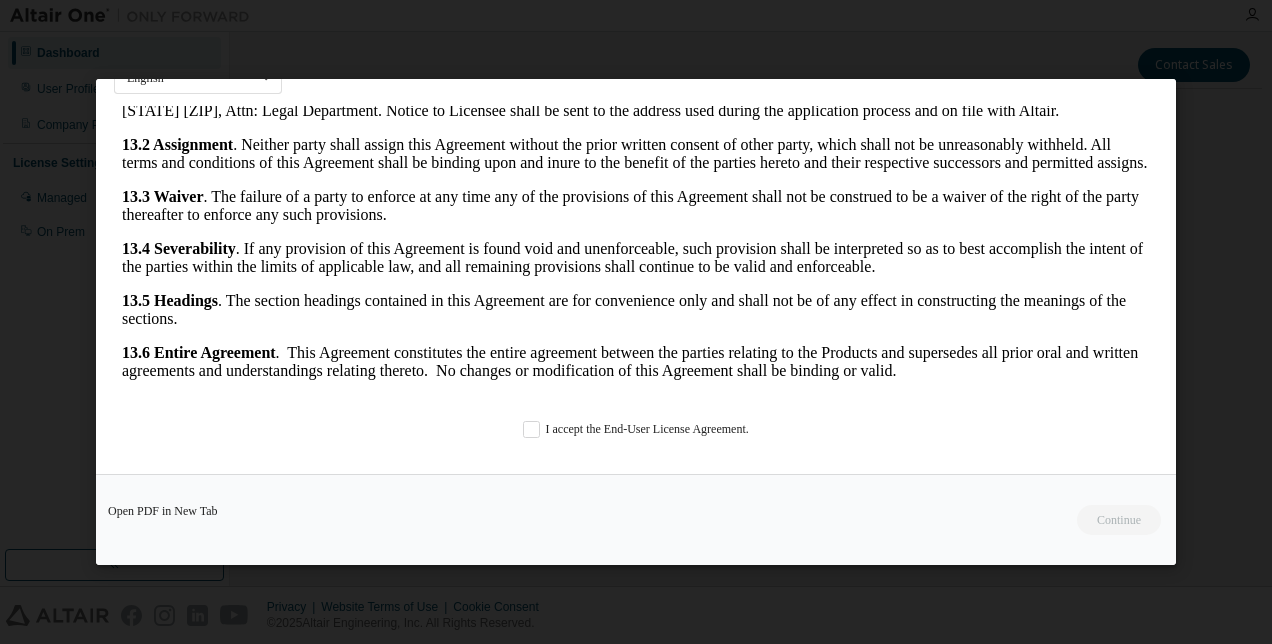 click on "Open PDF in New Tab Continue" at bounding box center [636, 519] 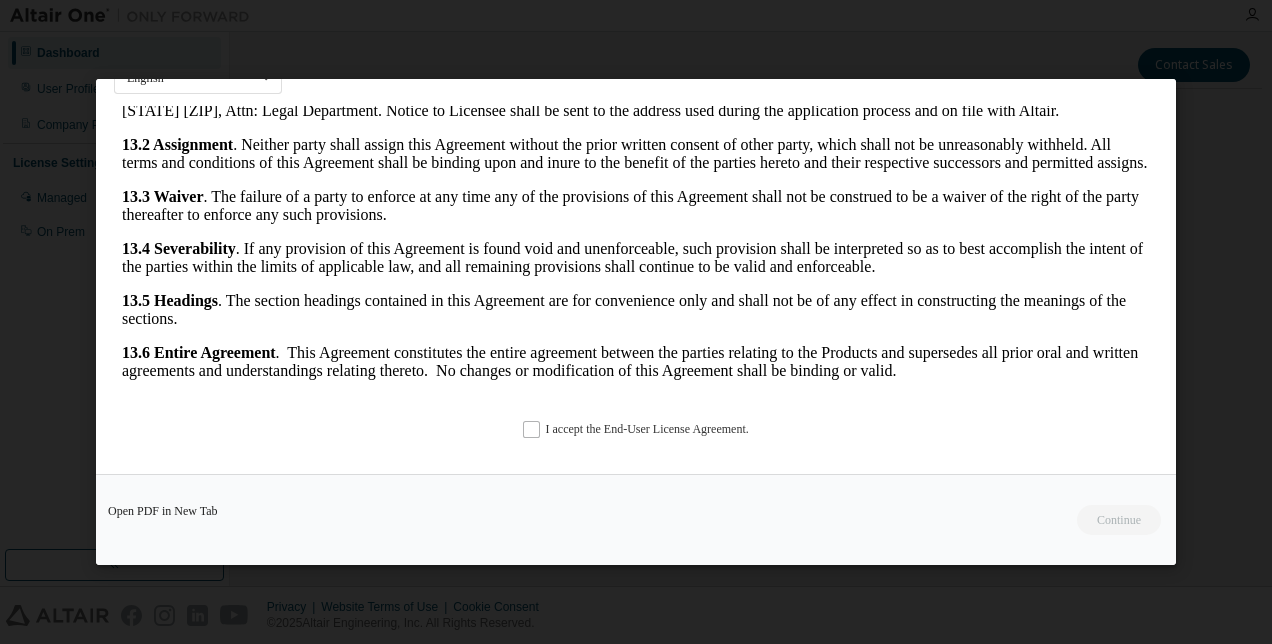click on "End-User License Agreement English English I accept the End-User License Agreement." at bounding box center (636, 276) 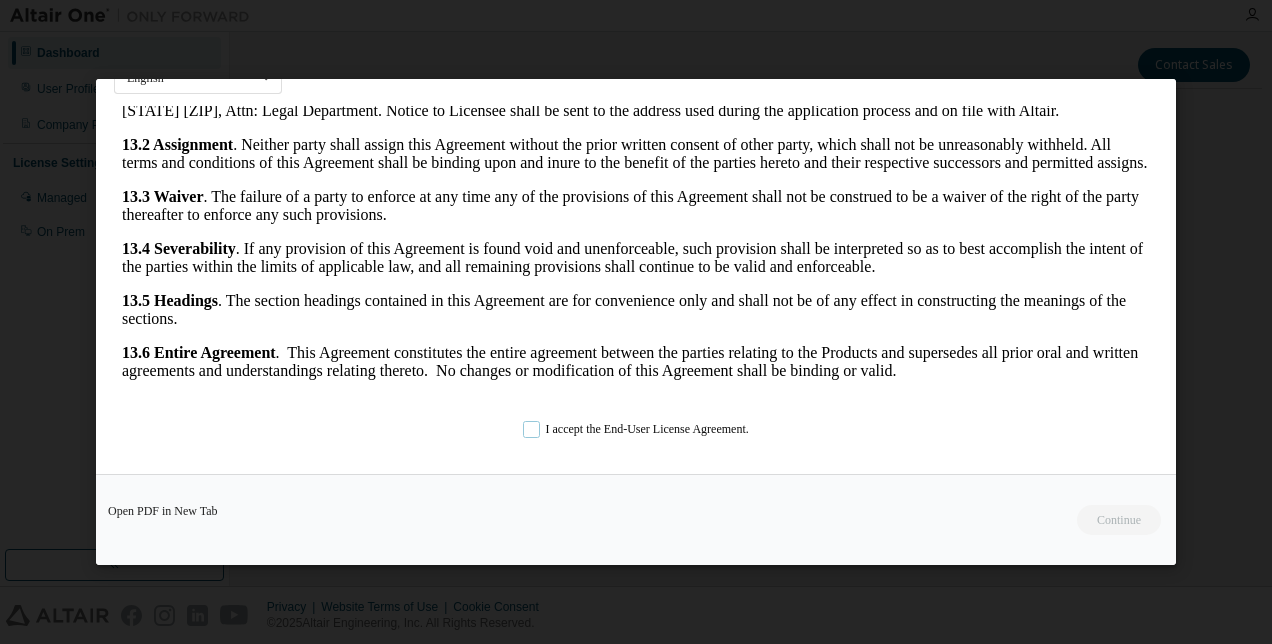 click on "I accept the End-User License Agreement." at bounding box center [636, 429] 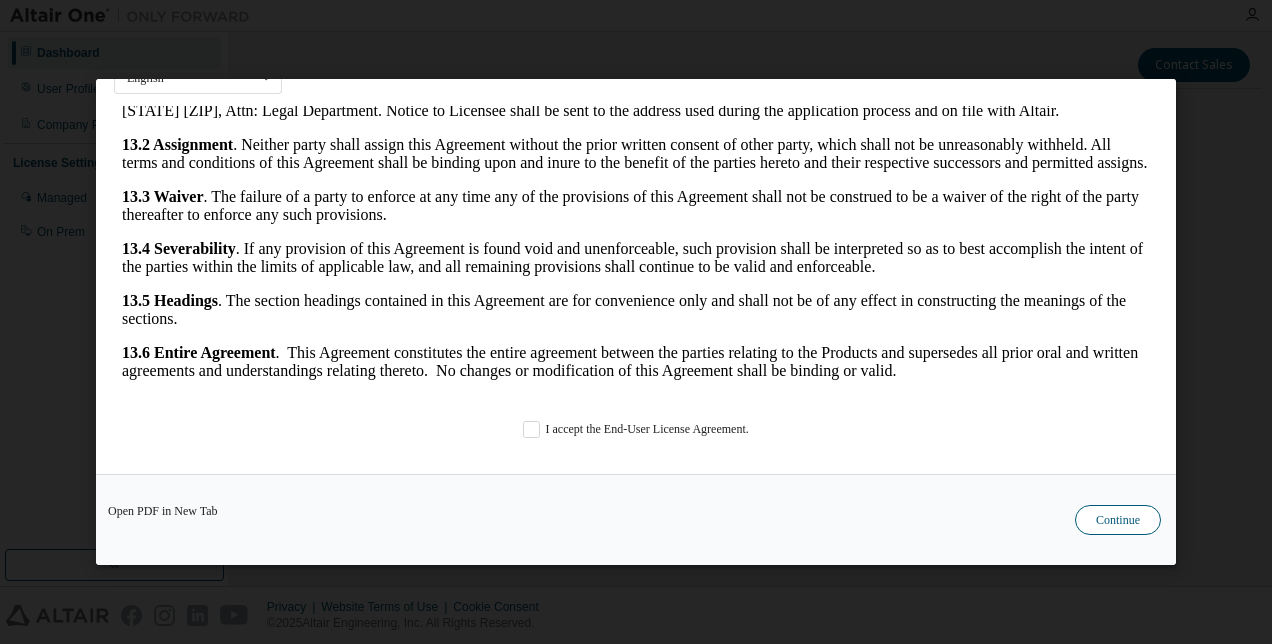 click on "Continue" at bounding box center (1118, 520) 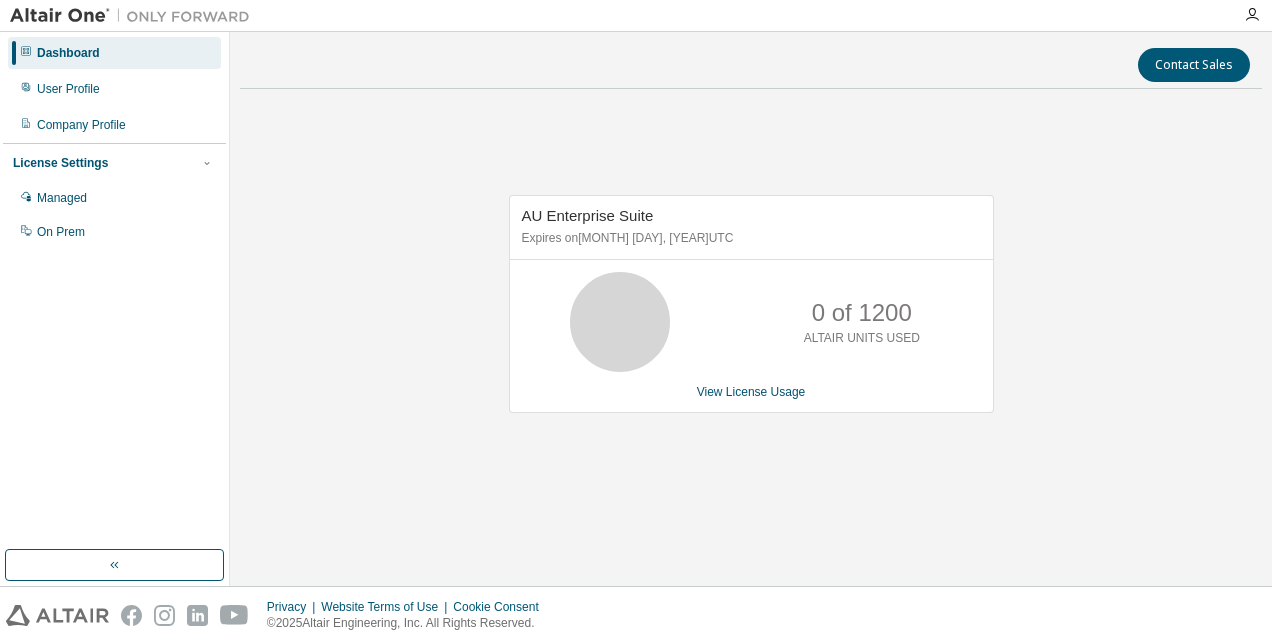 click on "Dashboard" at bounding box center (68, 53) 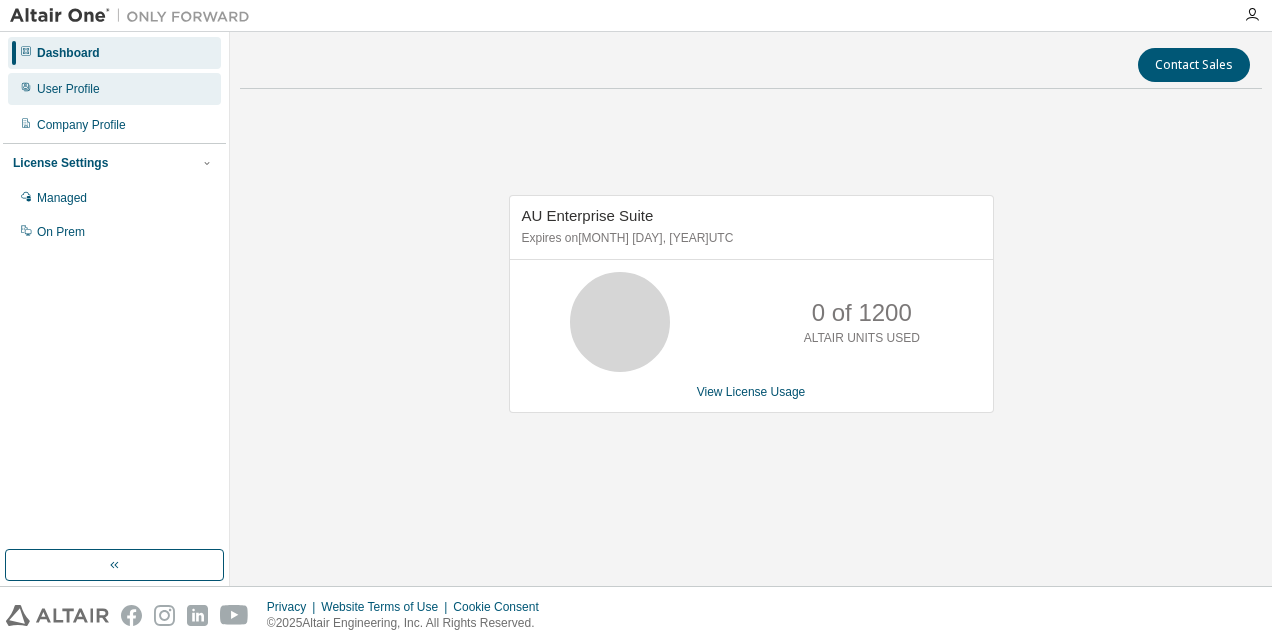 click on "User Profile" at bounding box center (114, 89) 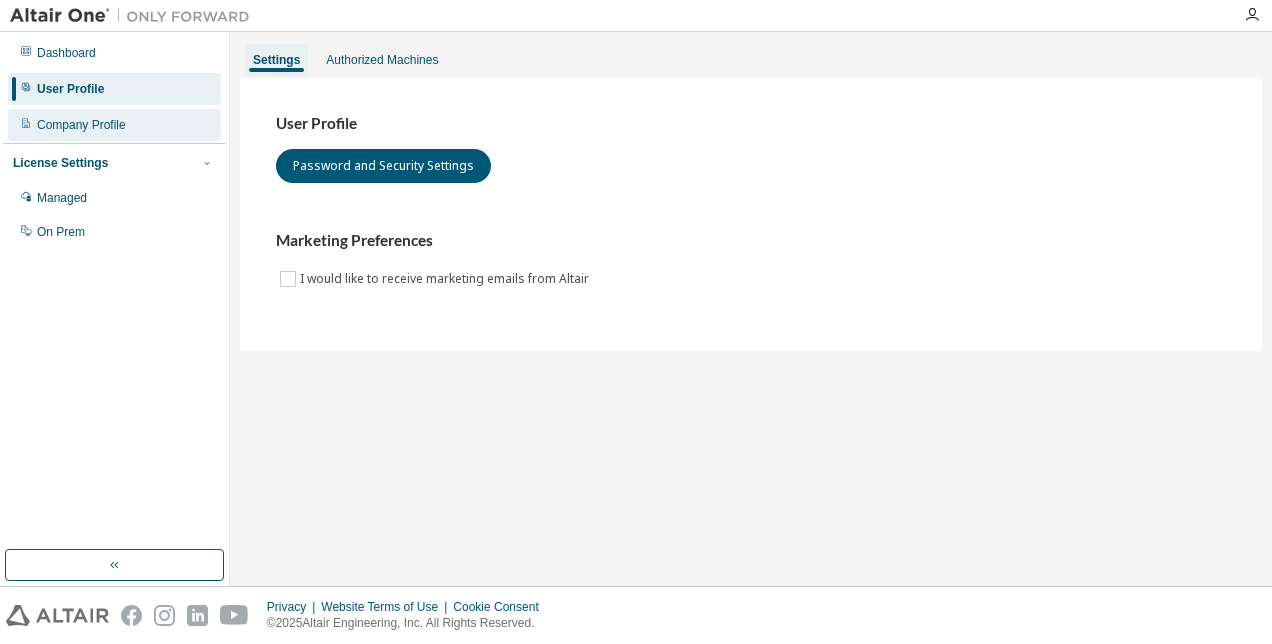 click on "Company Profile" at bounding box center (114, 125) 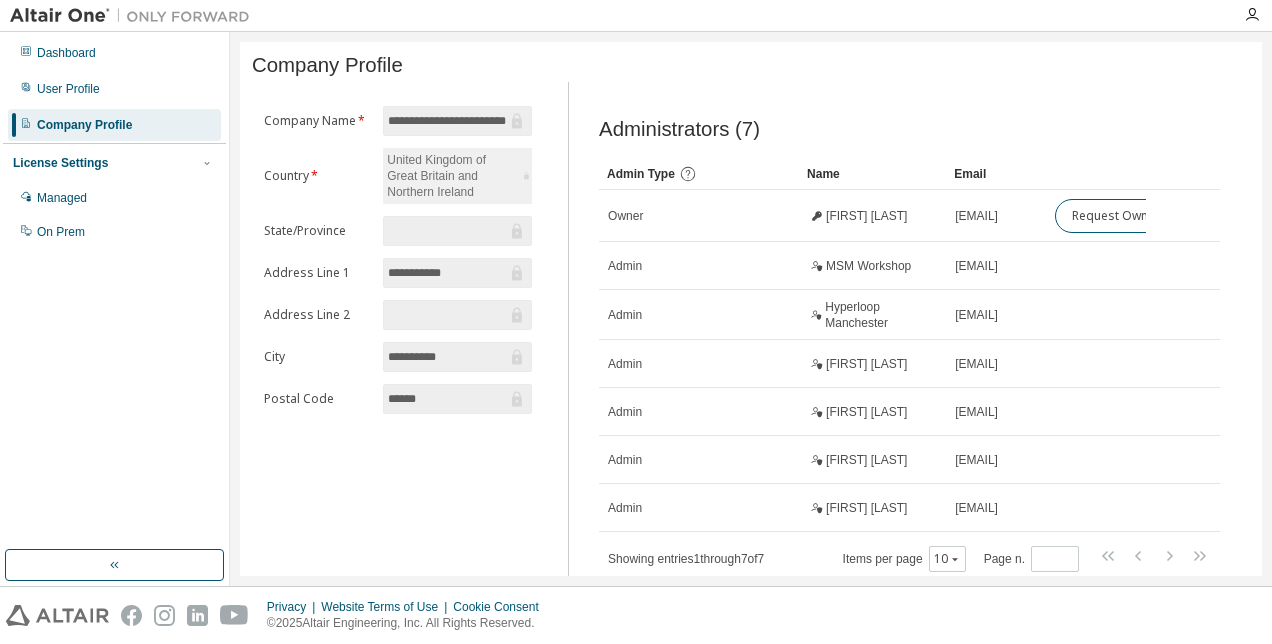 scroll, scrollTop: 0, scrollLeft: 0, axis: both 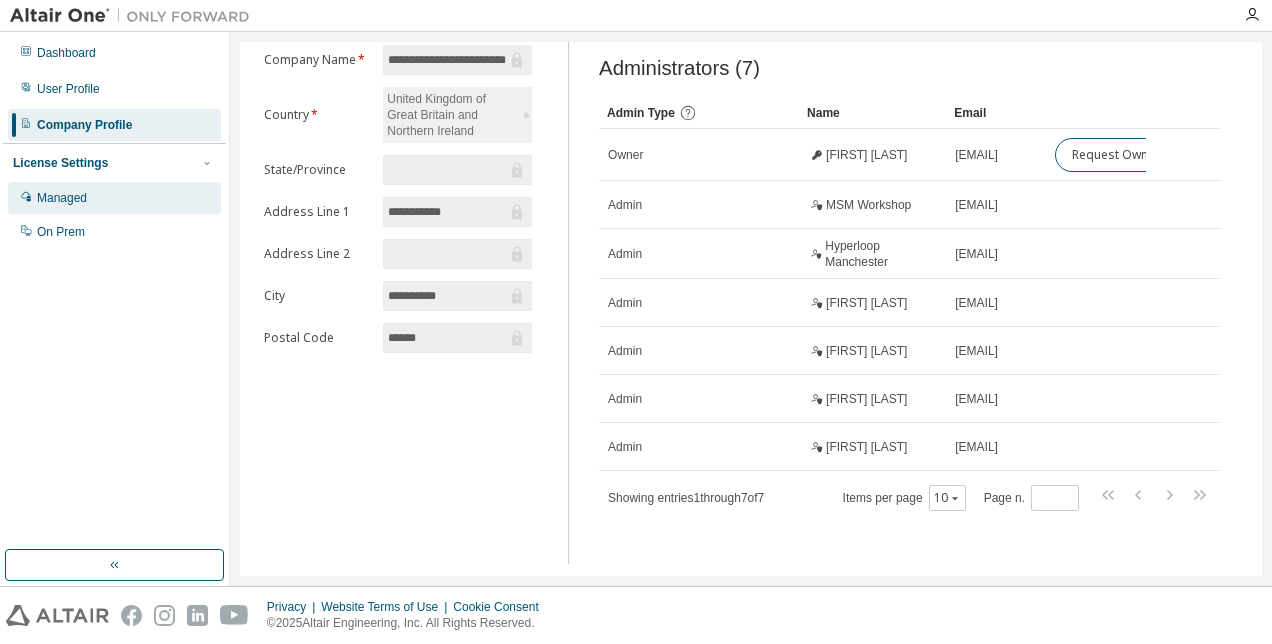click on "Managed" at bounding box center [114, 198] 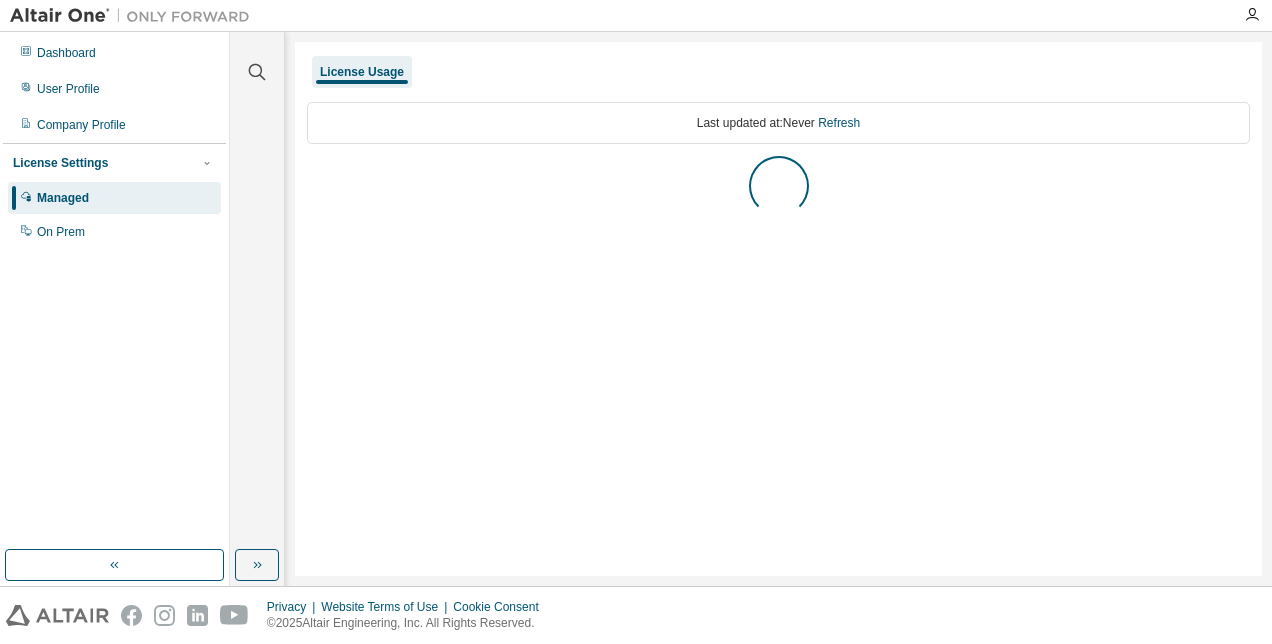 scroll, scrollTop: 0, scrollLeft: 0, axis: both 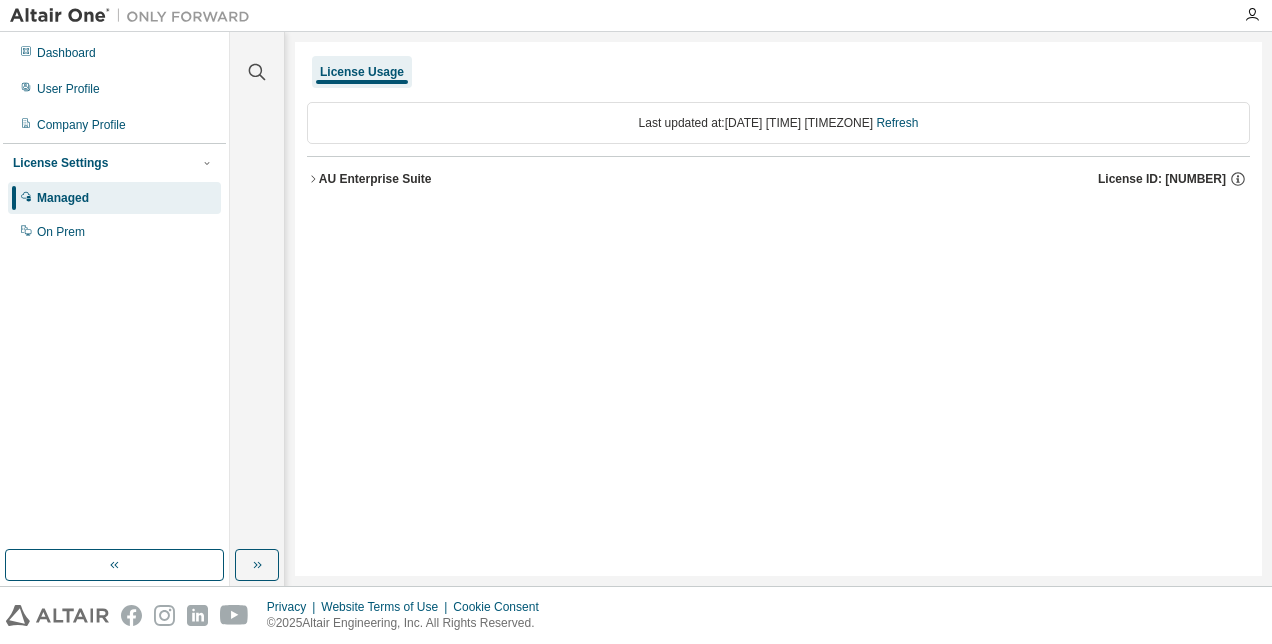 click on "AU Enterprise Suite" at bounding box center (375, 179) 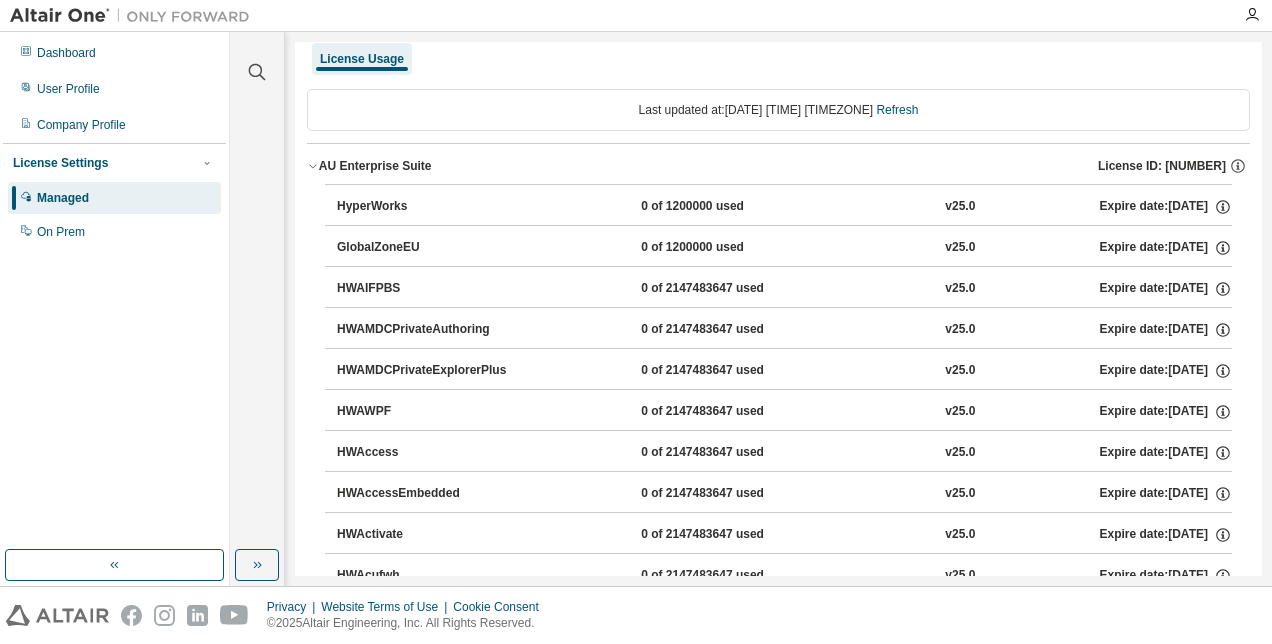 scroll, scrollTop: 0, scrollLeft: 0, axis: both 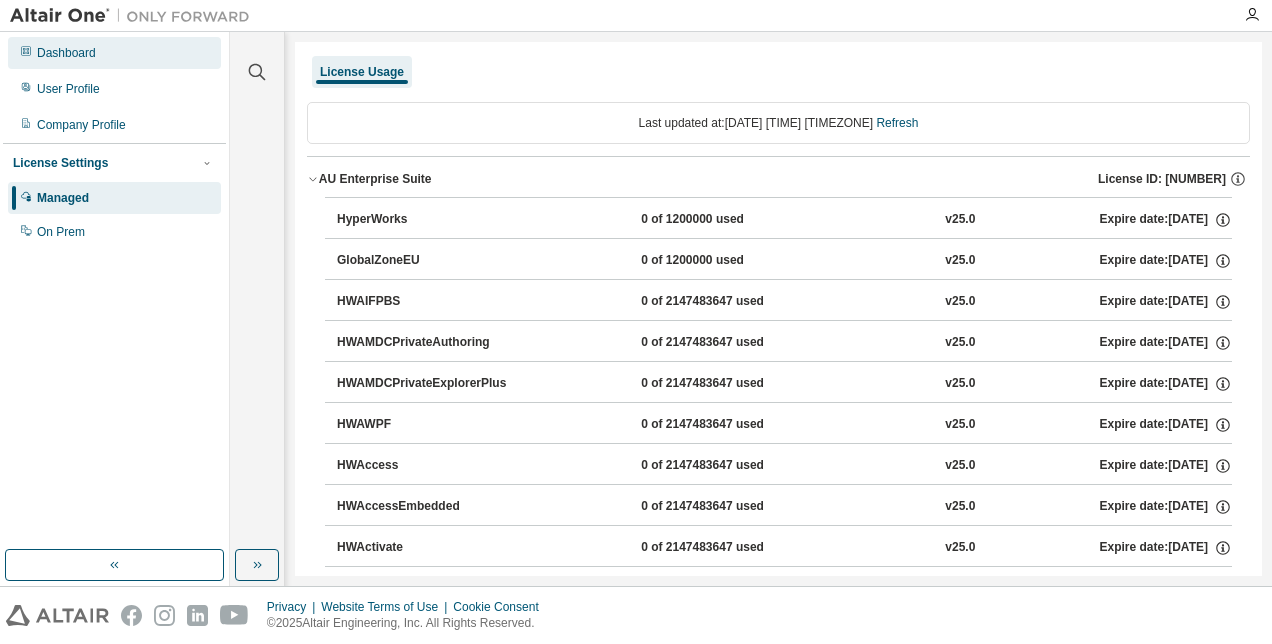 click on "Dashboard" at bounding box center (114, 53) 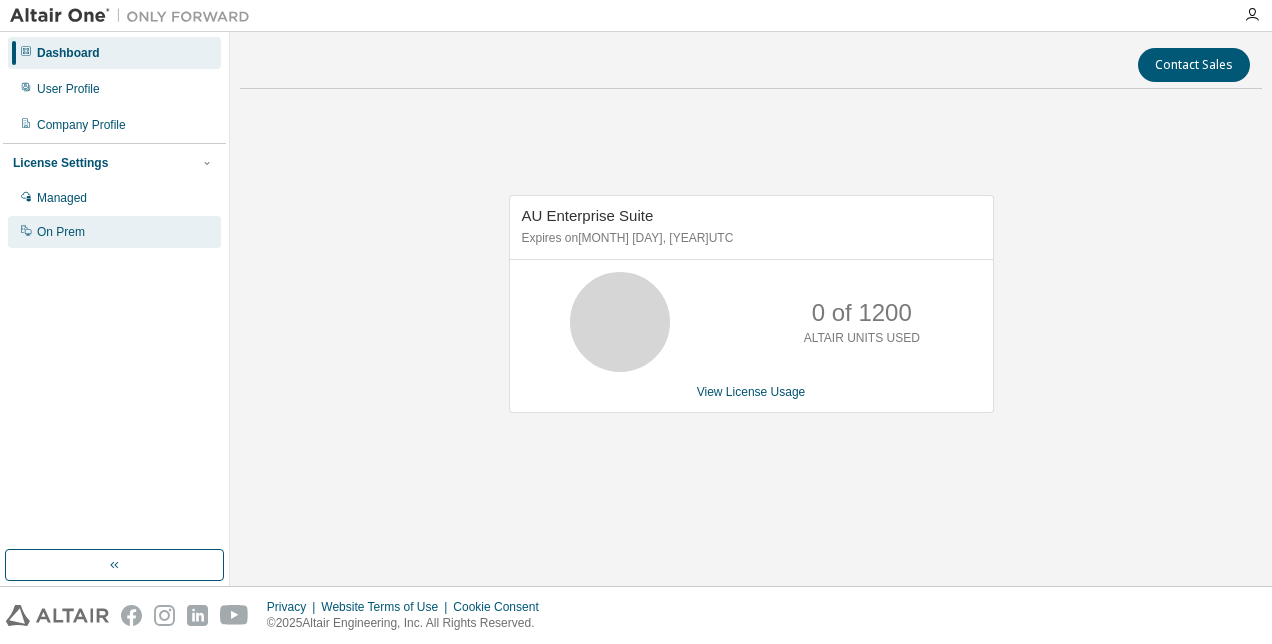 click on "On Prem" at bounding box center [61, 232] 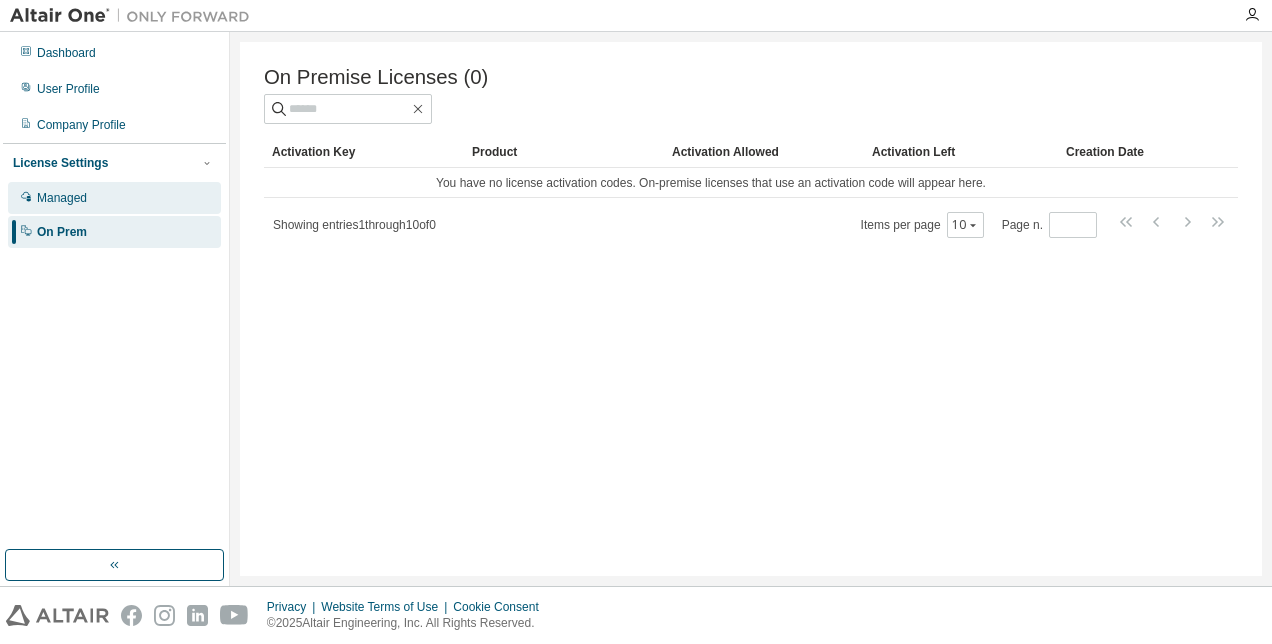 click on "Managed" at bounding box center [114, 198] 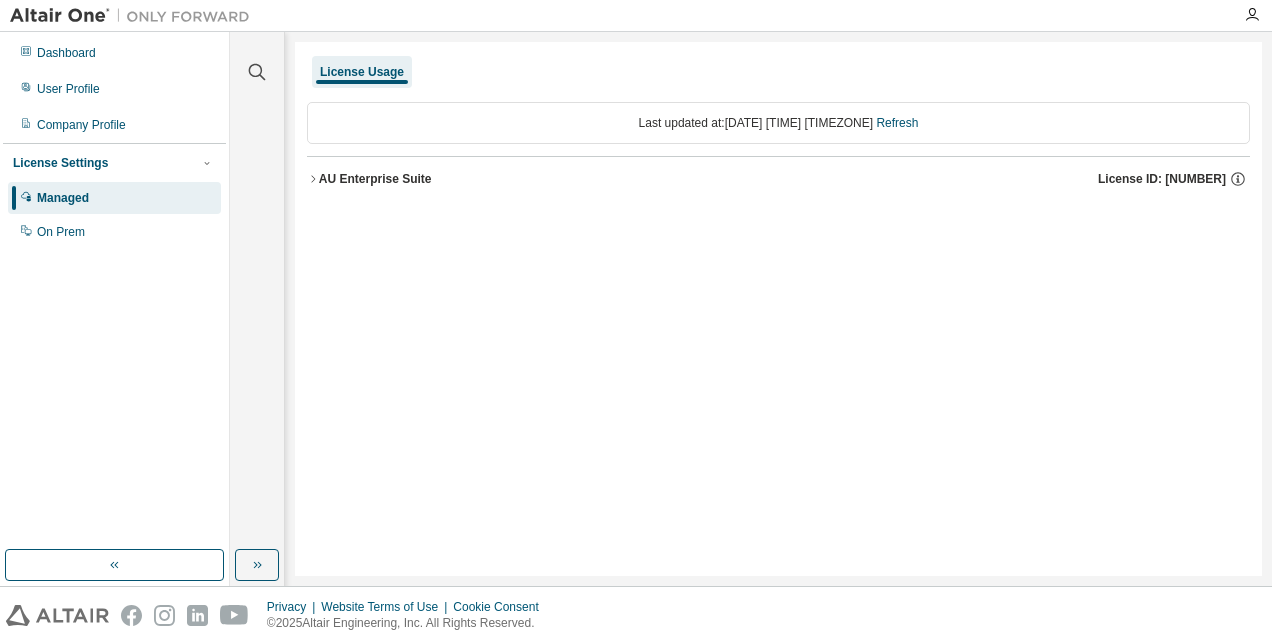 click on "AU Enterprise Suite" at bounding box center (375, 179) 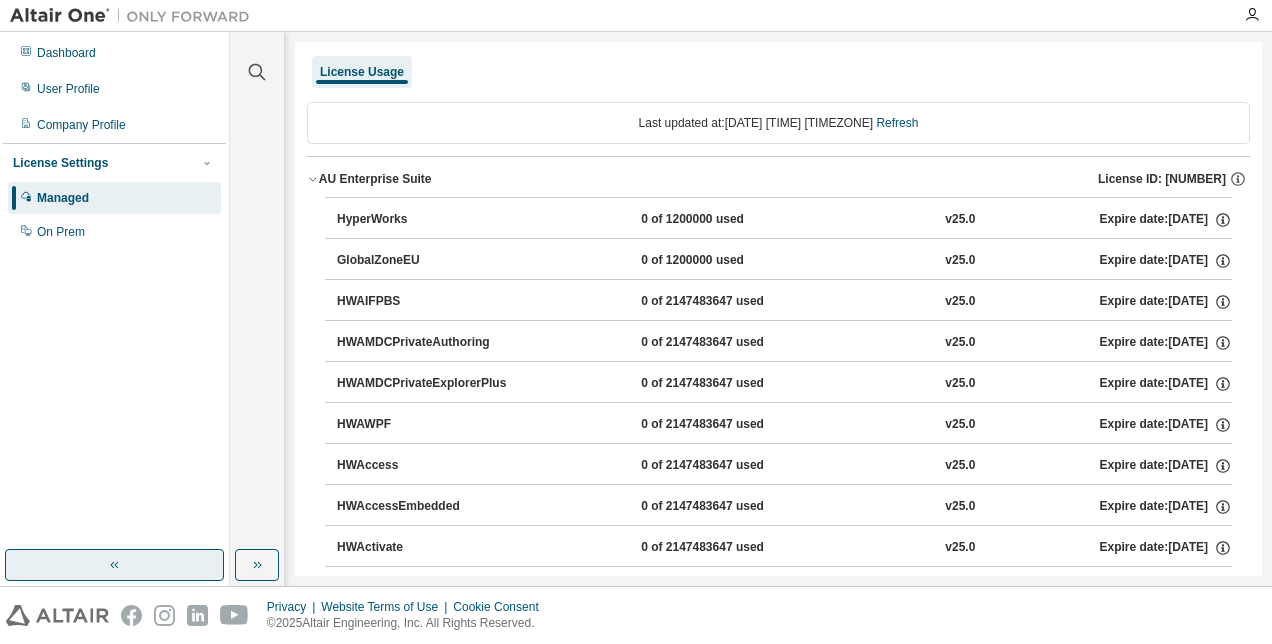click at bounding box center [114, 565] 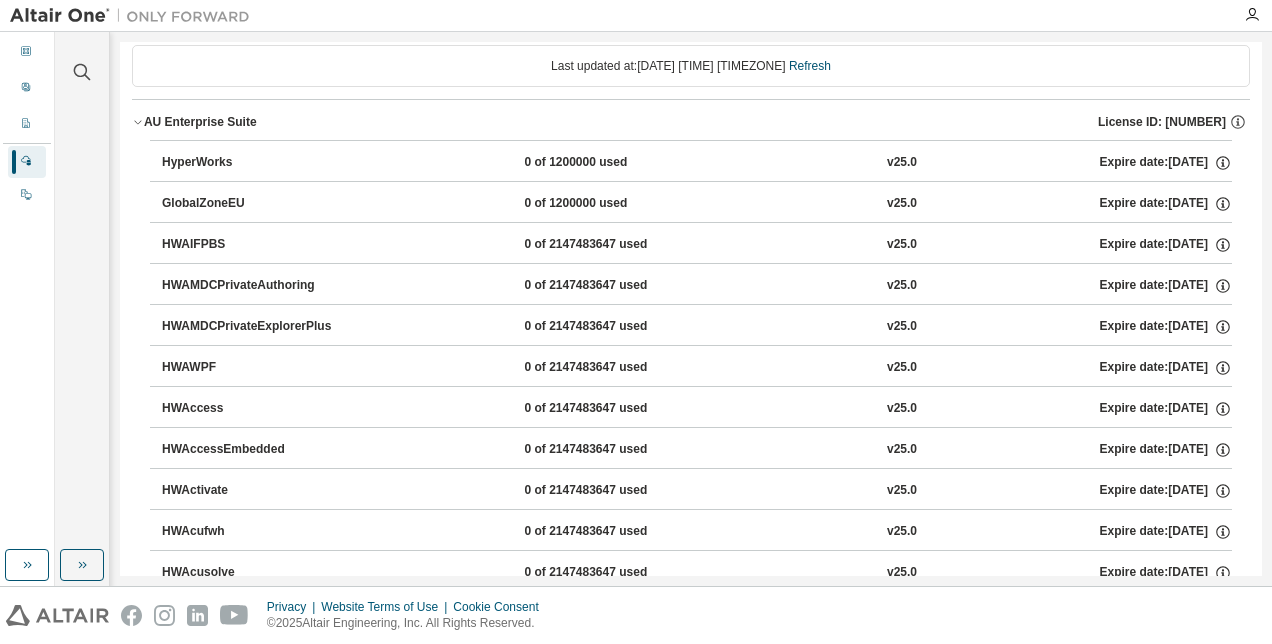 scroll, scrollTop: 0, scrollLeft: 0, axis: both 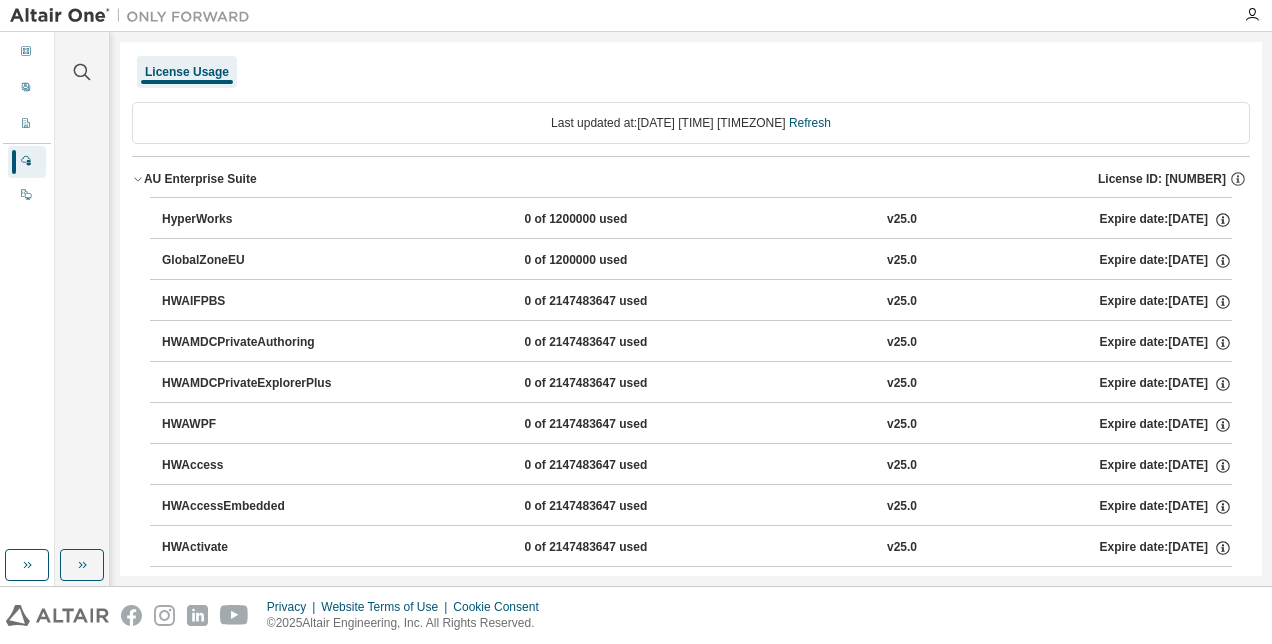 click on "License Usage" at bounding box center [187, 72] 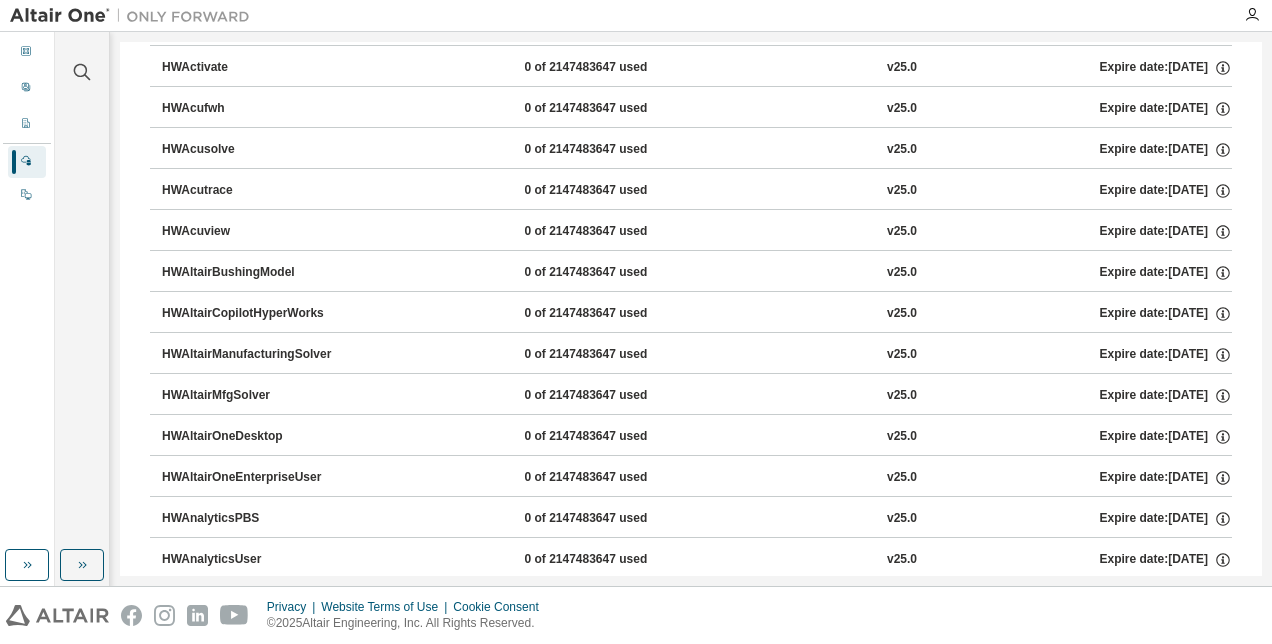 scroll, scrollTop: 500, scrollLeft: 0, axis: vertical 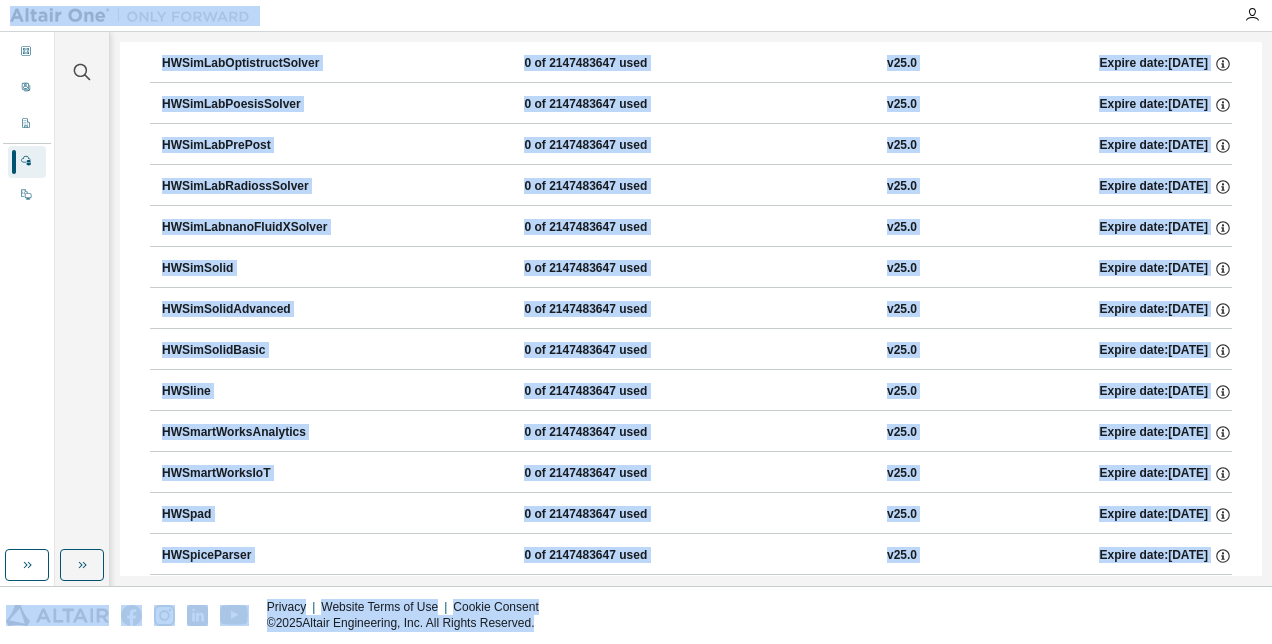 click on "Clear all Collapse on share string Yes No Only used licenses Yes No Only my usage Yes No Feature HyperWorks GlobalZoneEU HWAIFPBS HWAMDCPrivateAuthoring HWAMDCPrivateExplorerPlus HWAWPF HWAccess HWAccessEmbedded HWActivate HWAcufwh HWAcusolve HWAcutrace HWAcuview HWAltairBushingModel HWAltairCopilotHyperWorks HWAltairManufacturingSolver HWAltairMfgSolver HWAltairOneDesktop HWAltairOneEnterpriseUser HWAnalyticsPBS HWAnalyticsUser HWAnalyticsWorkbench HWAutomate HWAutomationBatch HWBatchMesher HWBatchUtilities HWBatteryDesigner HWBatteryDesignerRVE HWClick2CastGUI HWClick2CastSolver HWClick2ExtrudeCalibSolver HWClick2ExtrudeProcess HWClick2ExtrudeQuenchingSolver HWClick2FormIncrGUI HWClick2FormOneStep HWClick2MoldGUI HWClick2MoldSolver HWCompose HWConnectMe HWDSim HWDataManager HWDesignAIGui HWDistributedLoadMapper HWEComputeManager HWEDEMGUI HWEDEMSolver HWEDataManager HWEDisplayManager HWEEvisionBasic HWEEvisionDiff HWEEvisionDocGen HWEEvisionPro HWEEvisionSignOff HWEProcessManager HWEProcessManagerApp HWIcd" at bounding box center [82, 291] 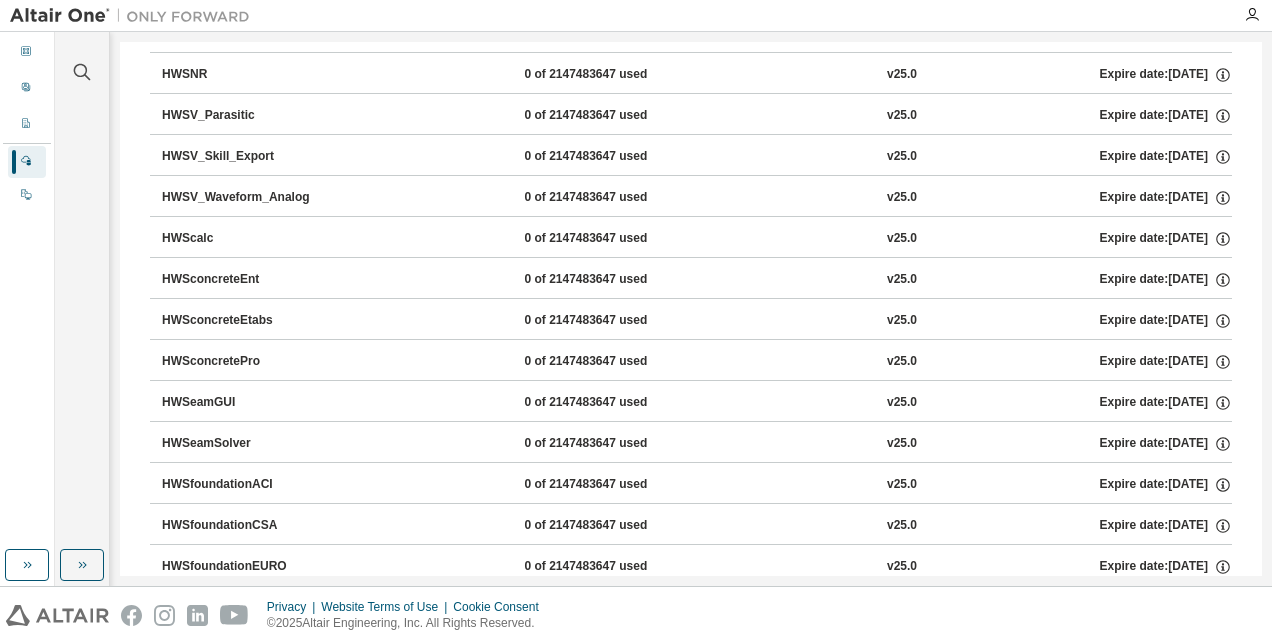scroll, scrollTop: 10682, scrollLeft: 0, axis: vertical 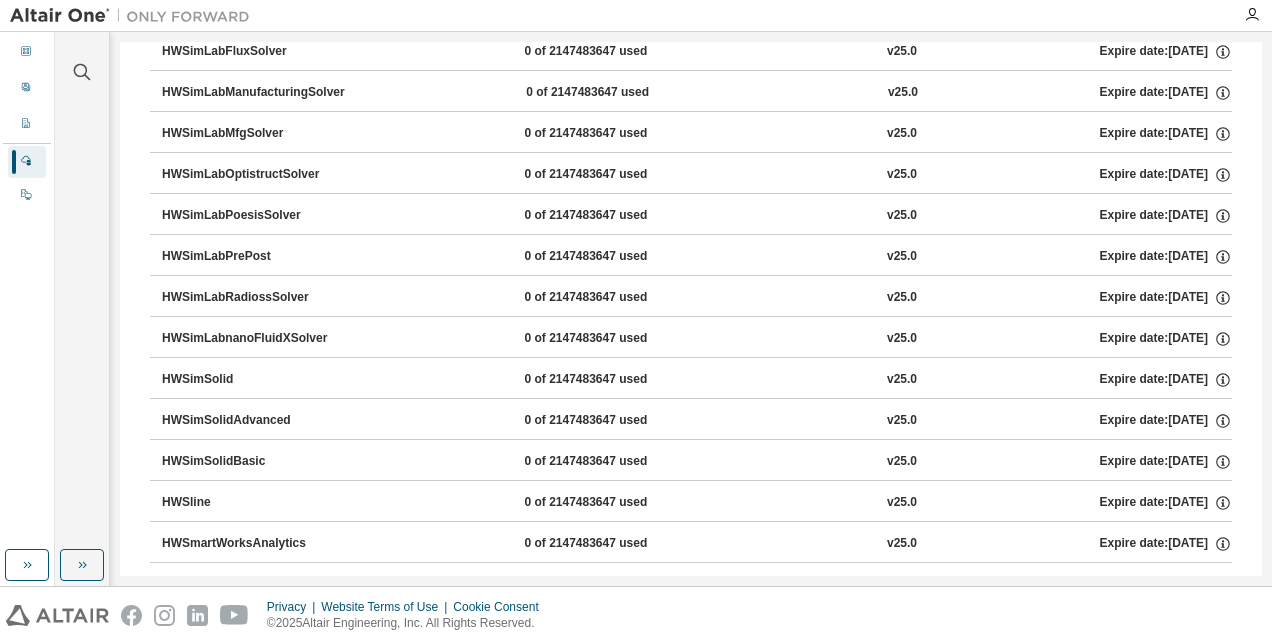 click on "HWSimSolidAdvanced" at bounding box center [252, 421] 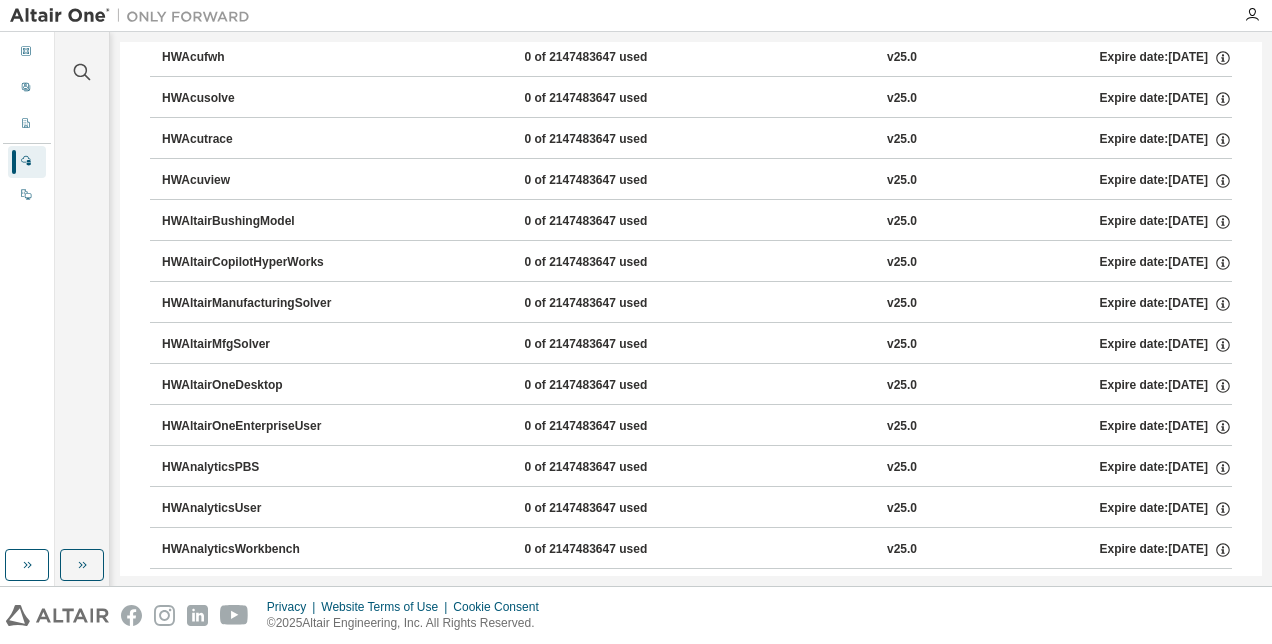 scroll, scrollTop: 0, scrollLeft: 0, axis: both 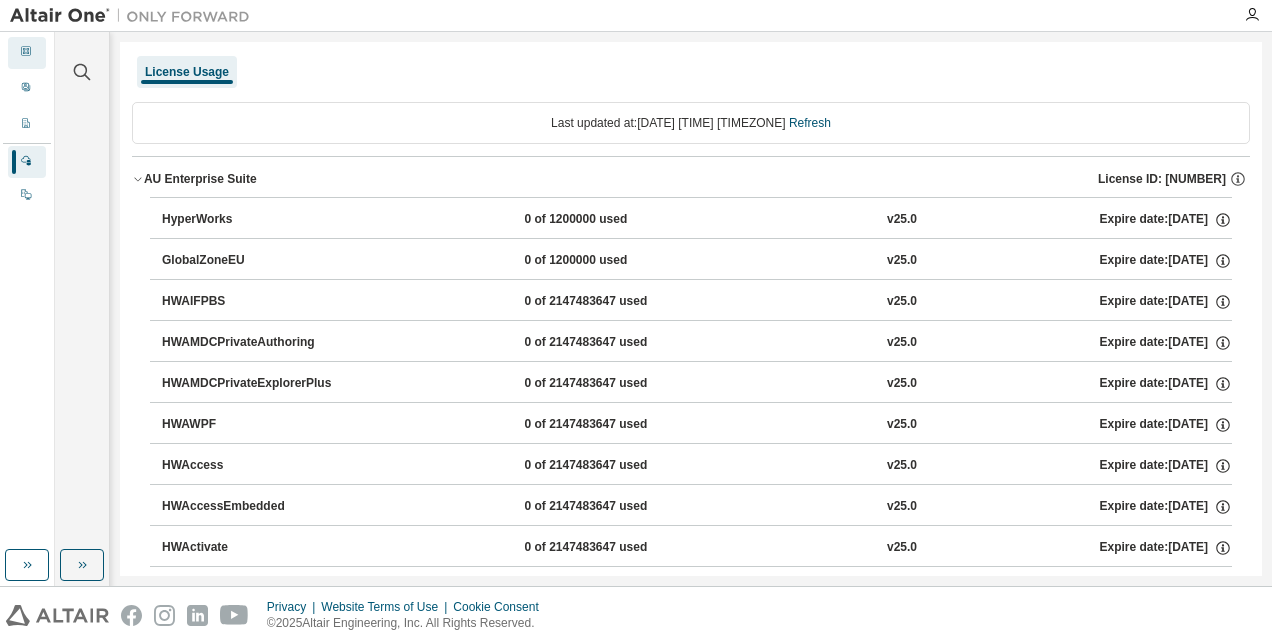 click on "Dashboard" at bounding box center (27, 53) 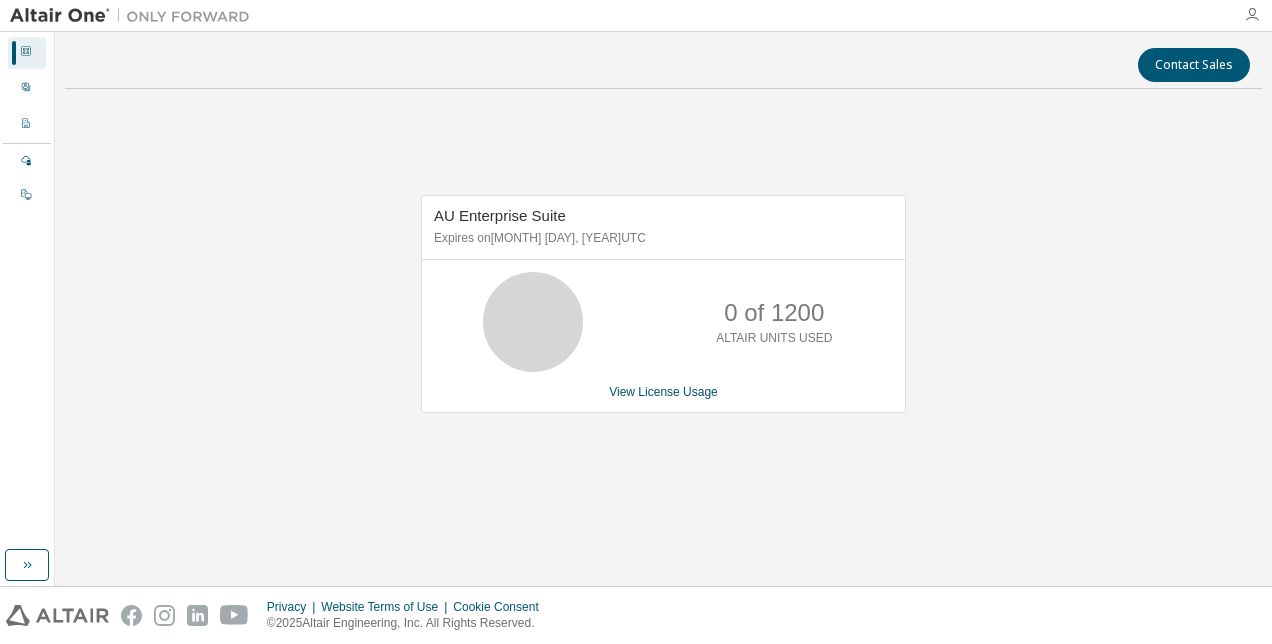 click at bounding box center [1252, 15] 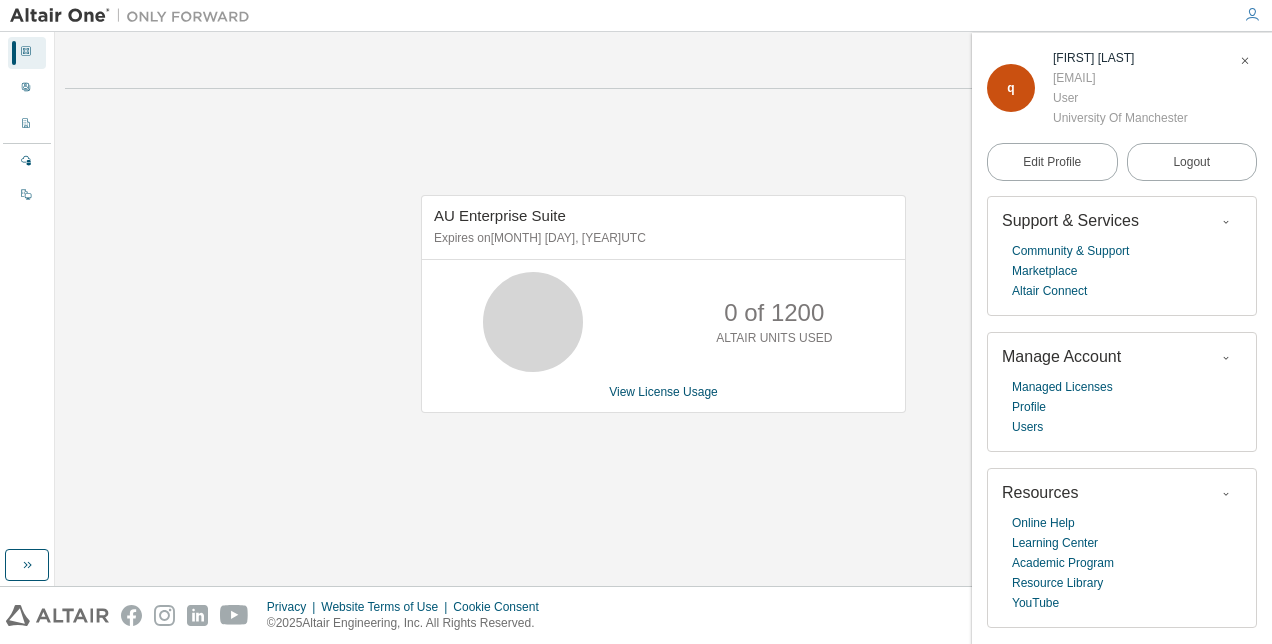 click on "qian zhang" at bounding box center (1120, 58) 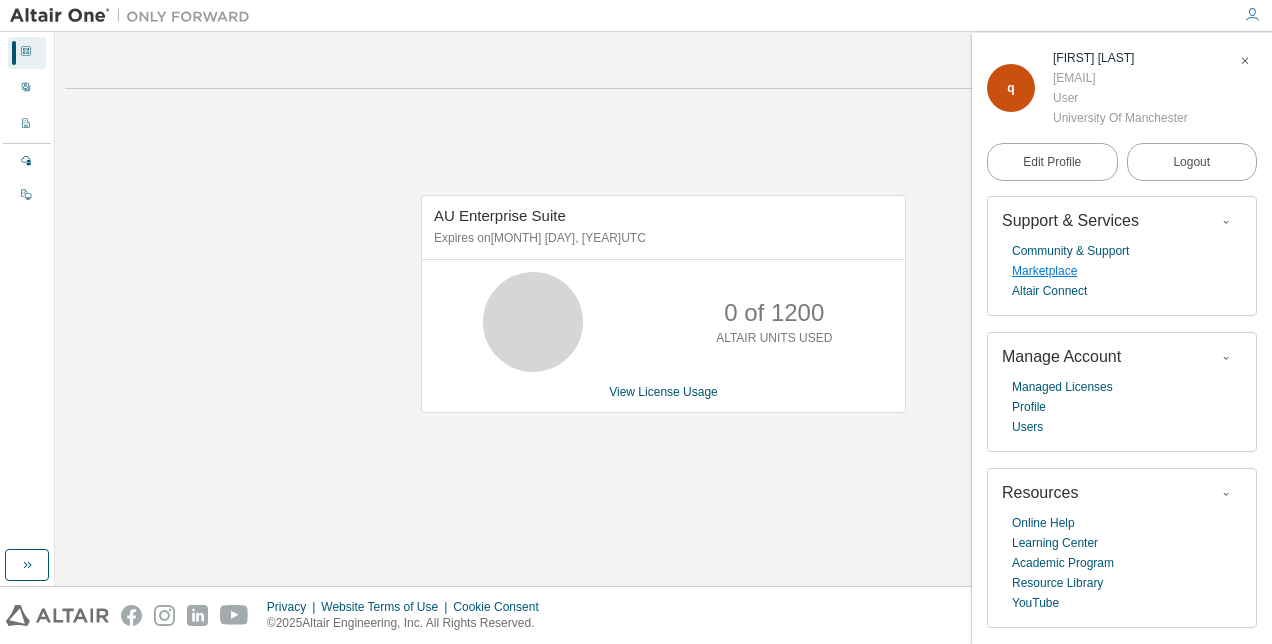 click on "Marketplace" at bounding box center [1044, 271] 